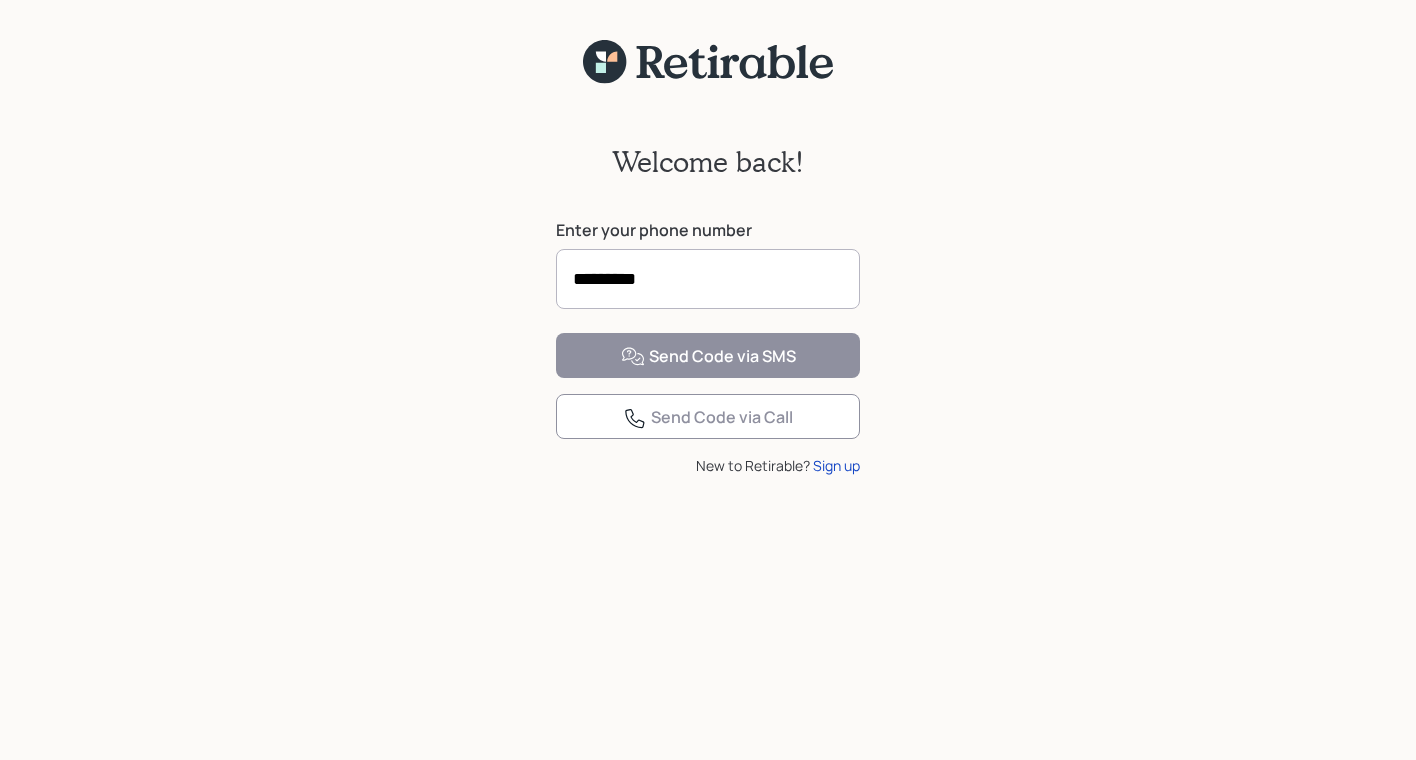 scroll, scrollTop: 0, scrollLeft: 0, axis: both 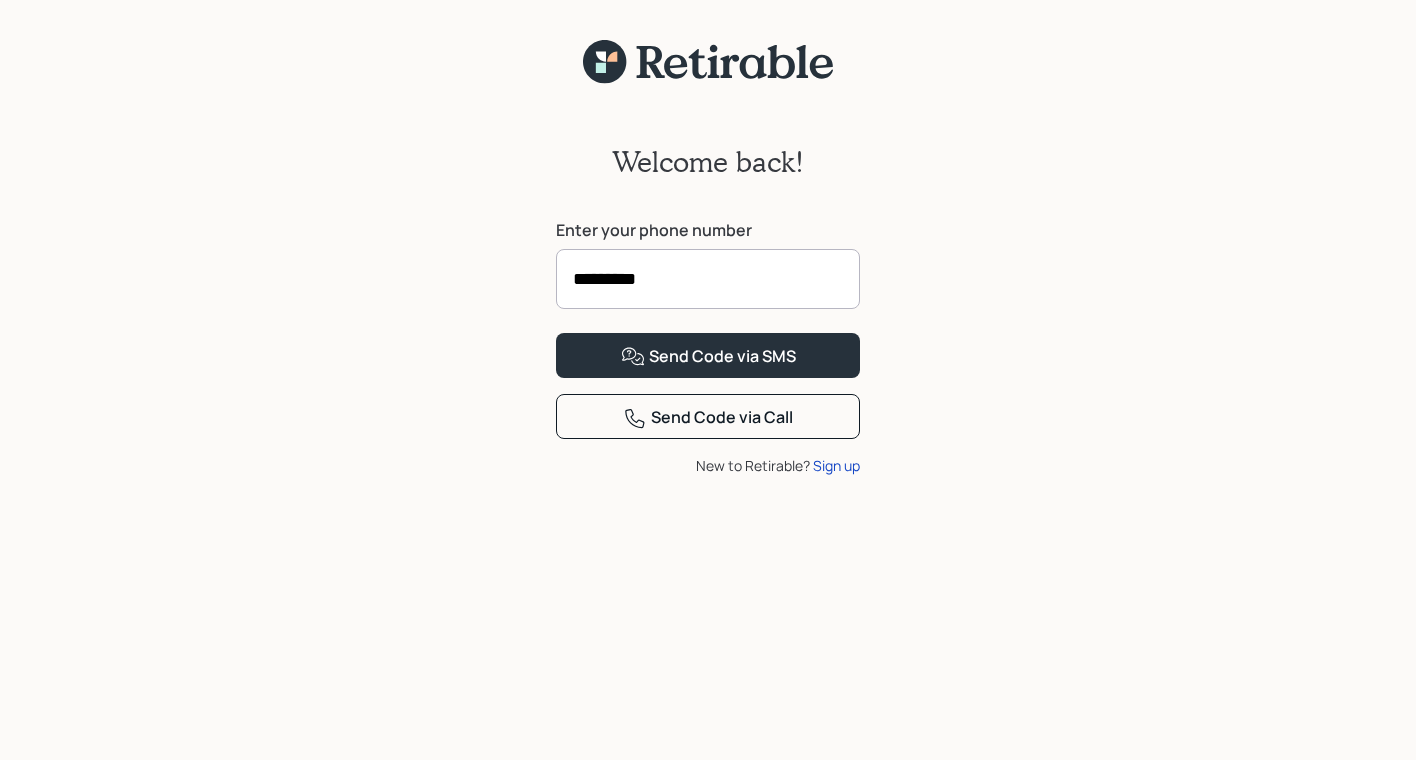 click on "*********" at bounding box center [708, 279] 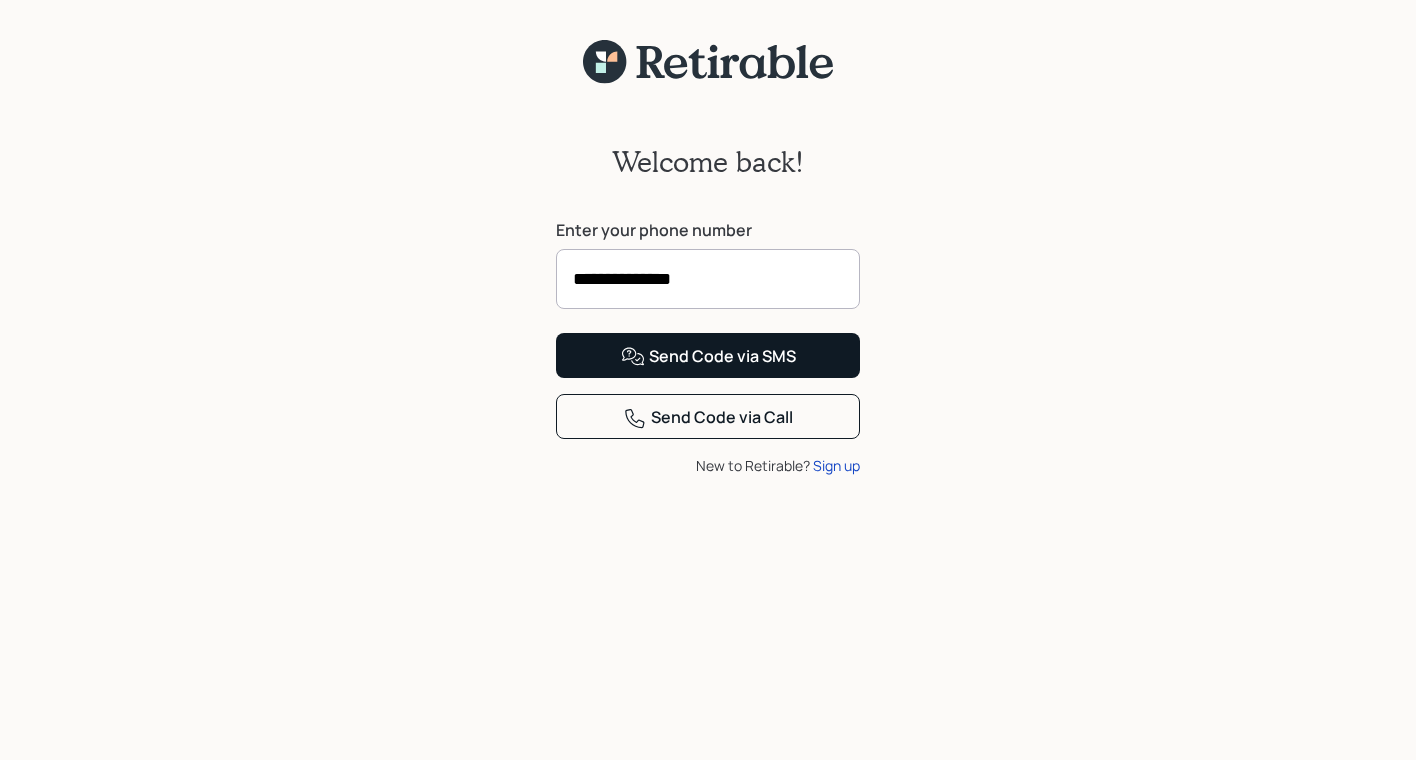 click on "Send Code via SMS" at bounding box center [708, 357] 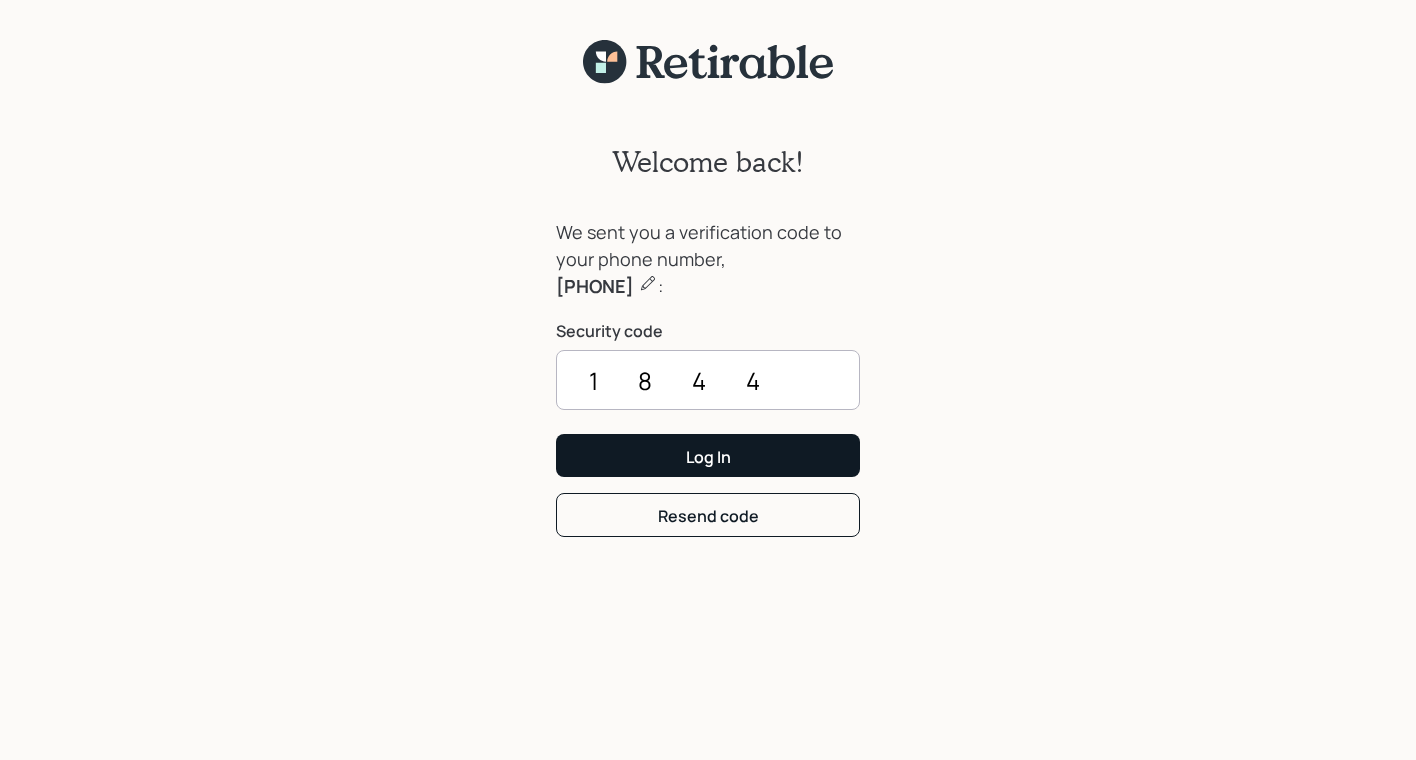 type on "1844" 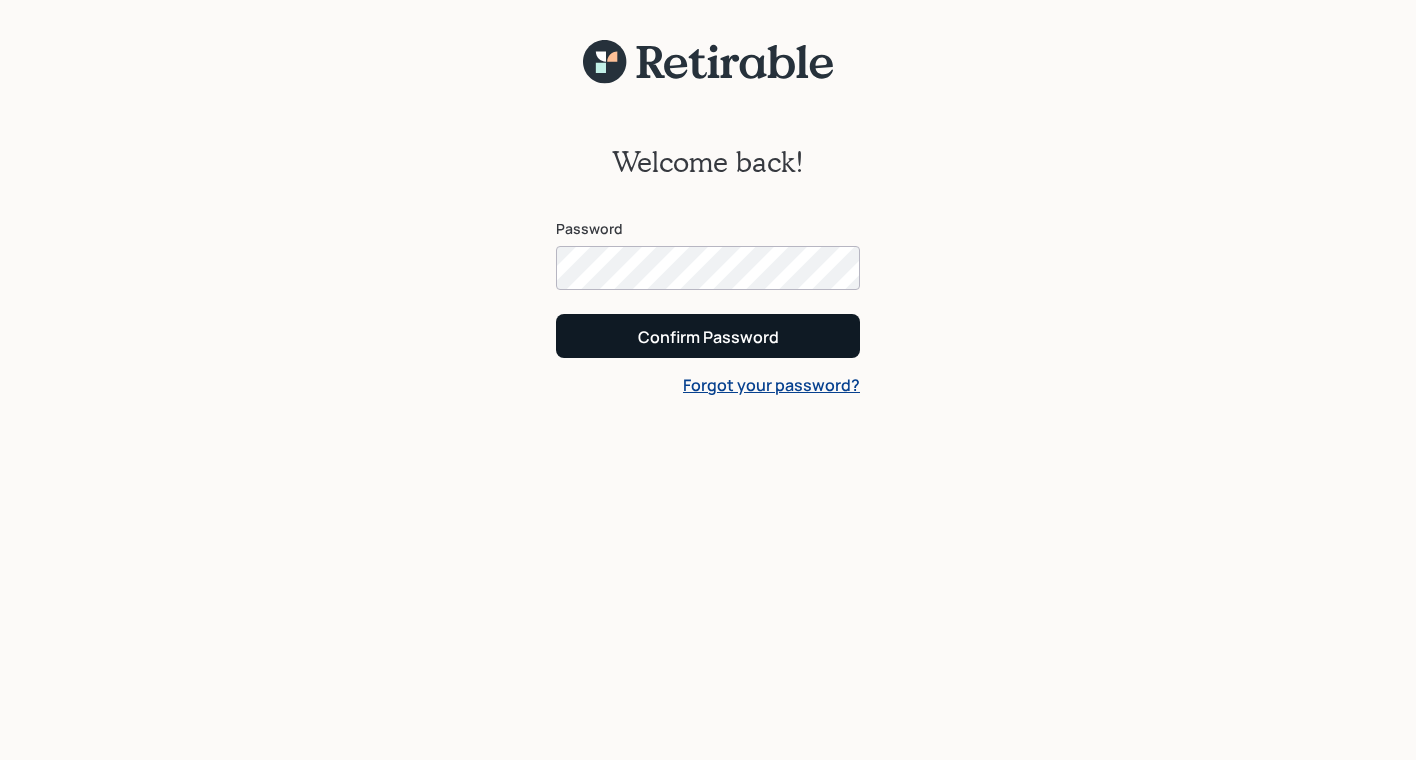 click on "Confirm Password" at bounding box center [708, 337] 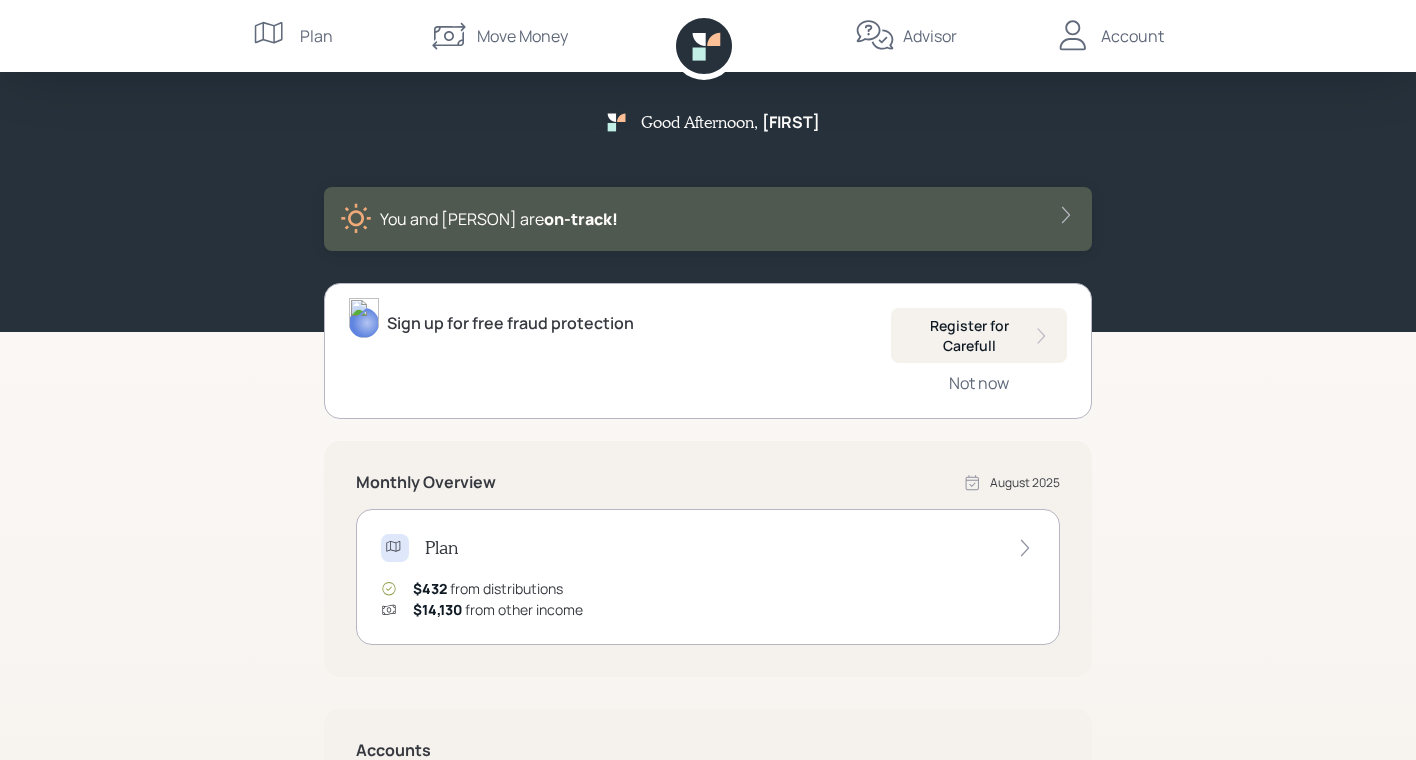 click on "Good Afternoon , [FIRST] You and [PERSON] are on‑track! Sign up for free fraud protection Register for Carefull Not now Monthly Overview August 2025 Plan [PRICE] from distributions [PRICE] from other income Accounts Spend [PRICE] Save [PRICE] Invest [PRICE] Benefits Protect powered by Advisor [PERSON] N Plan Move Money Advisor Account" at bounding box center (708, 582) 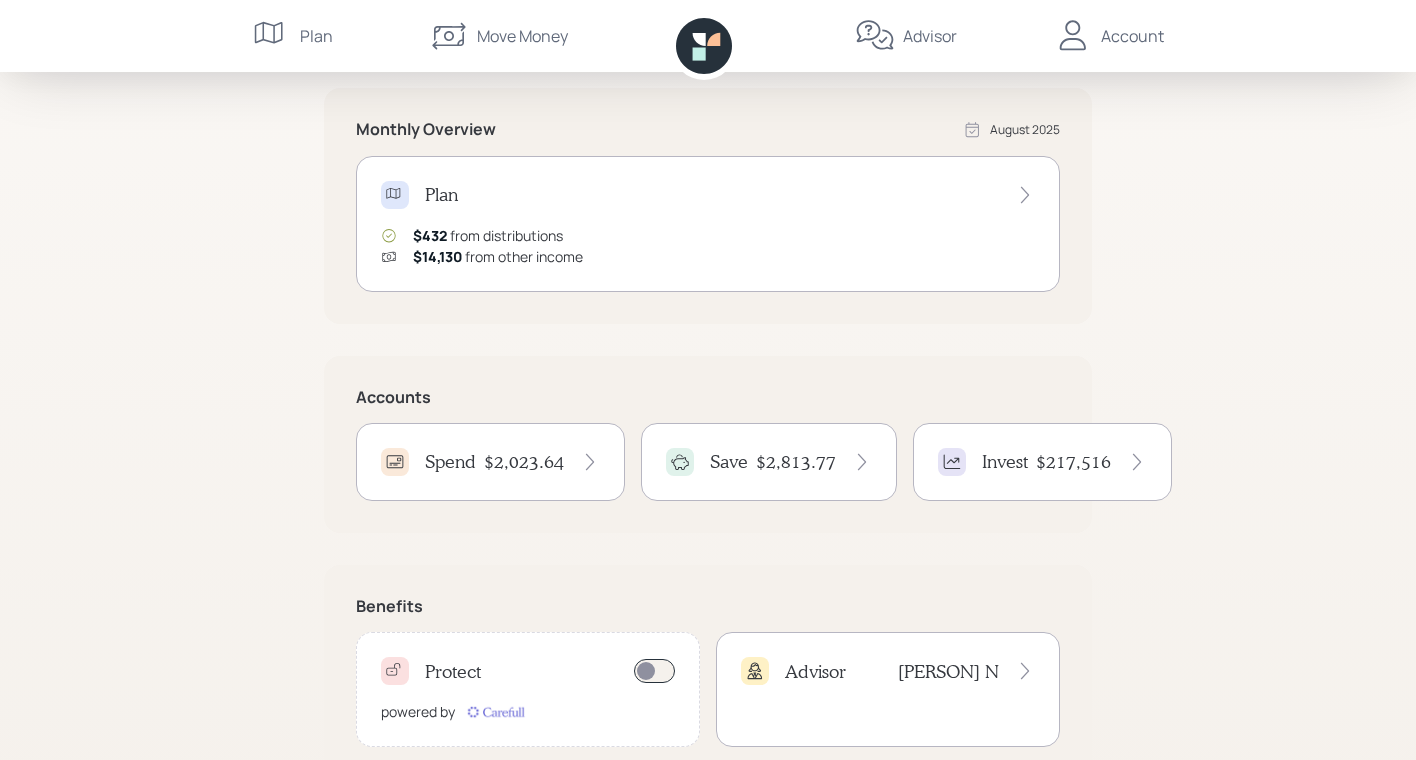 scroll, scrollTop: 354, scrollLeft: 0, axis: vertical 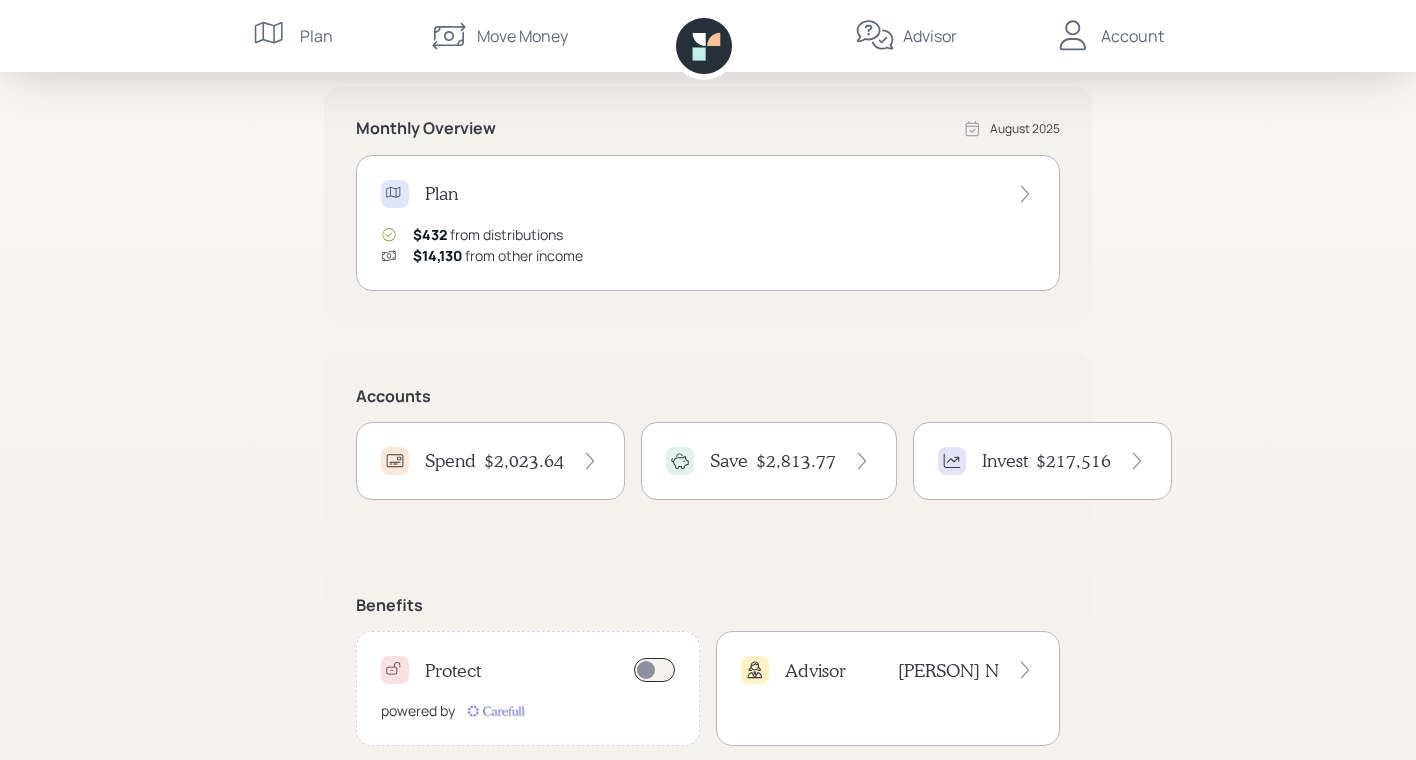click on "$2,023.64" at bounding box center [524, 461] 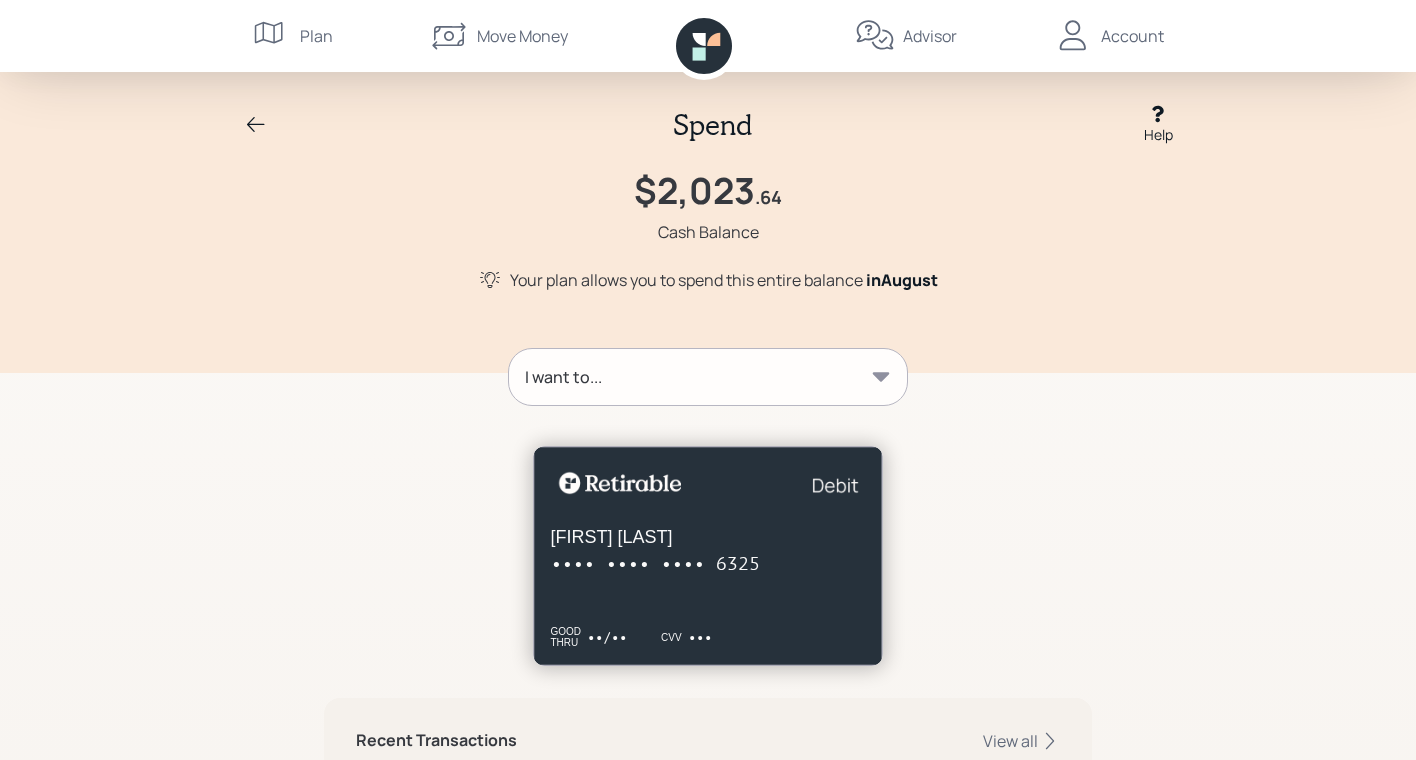 scroll, scrollTop: 0, scrollLeft: 0, axis: both 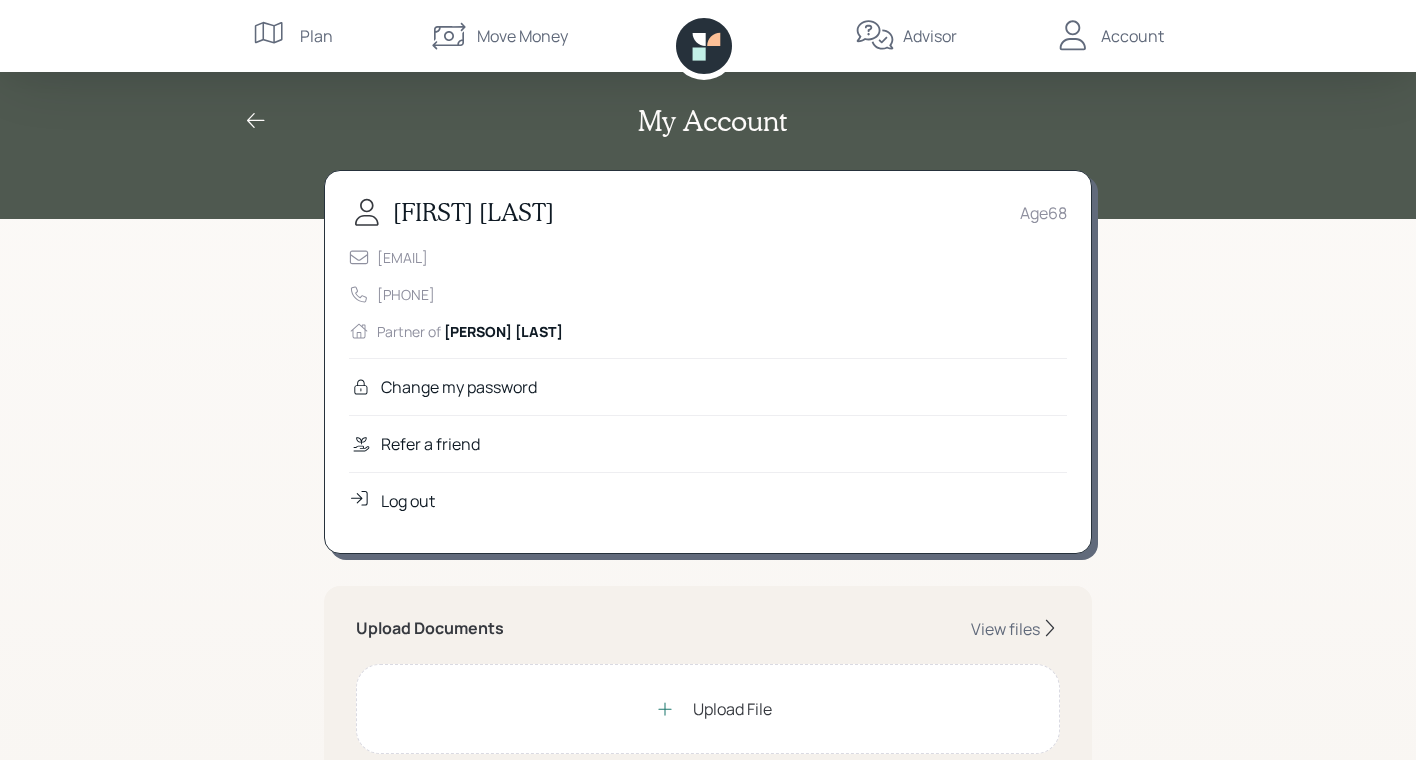 click on "Log out" at bounding box center (408, 501) 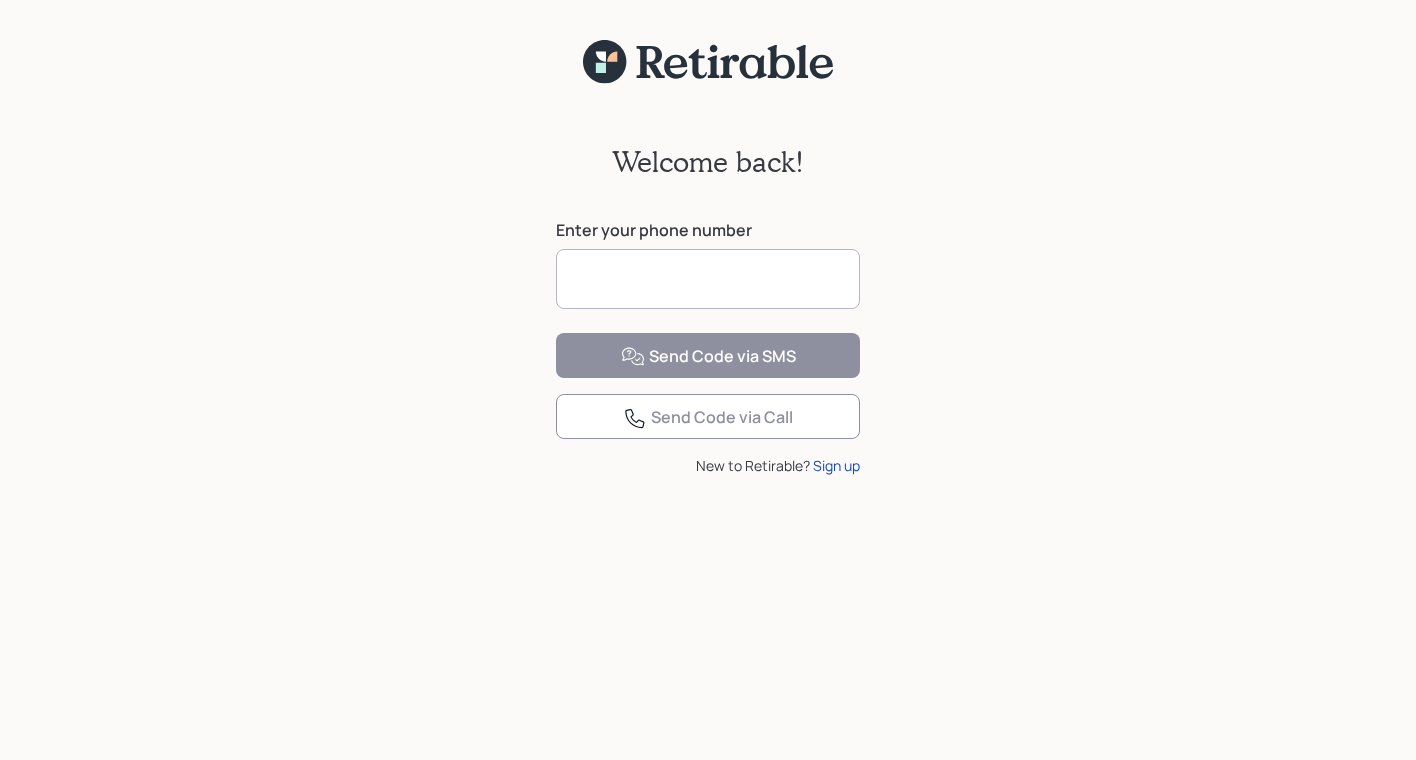 scroll, scrollTop: 0, scrollLeft: 0, axis: both 